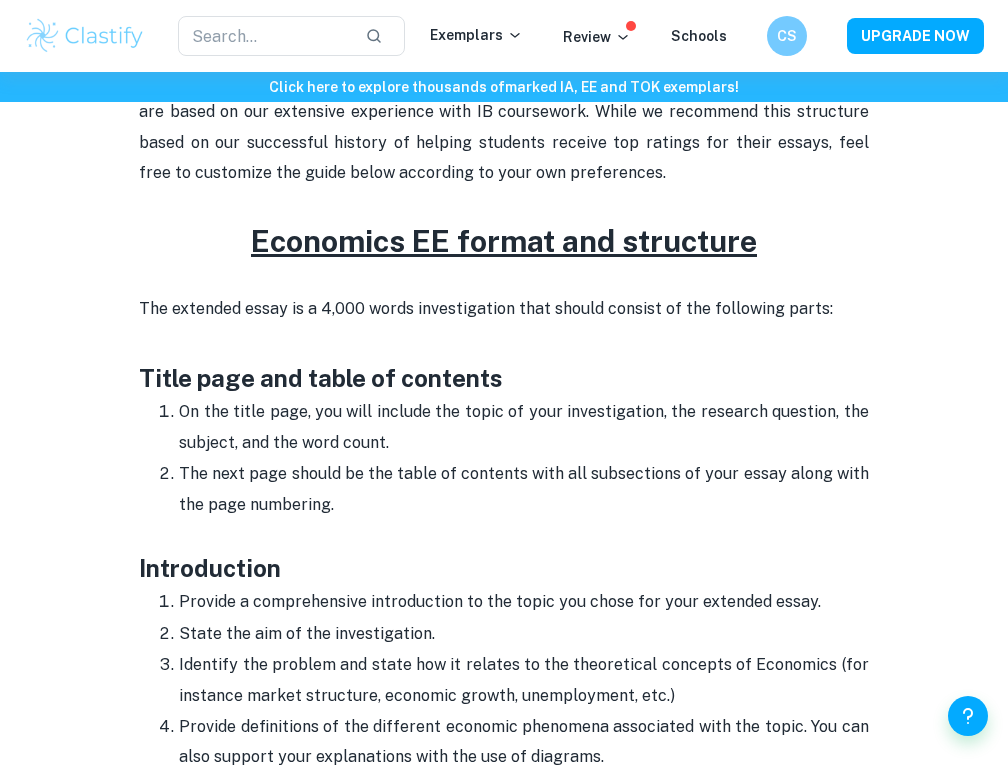 scroll, scrollTop: 738, scrollLeft: 0, axis: vertical 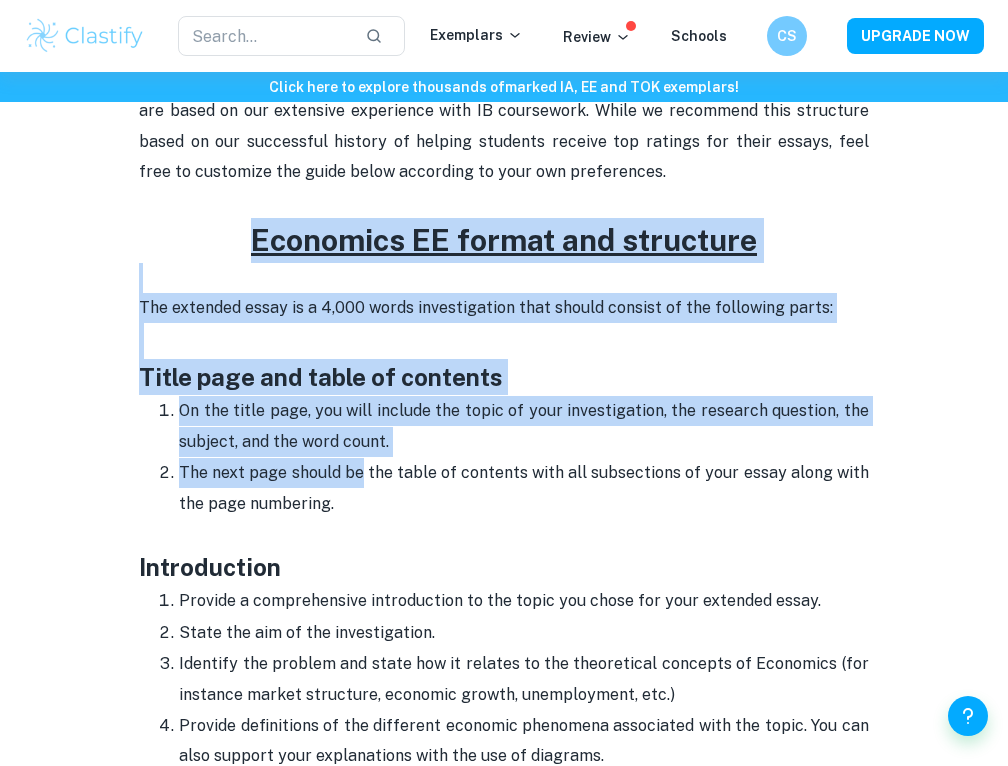 drag, startPoint x: 242, startPoint y: 226, endPoint x: 367, endPoint y: 501, distance: 302.07614 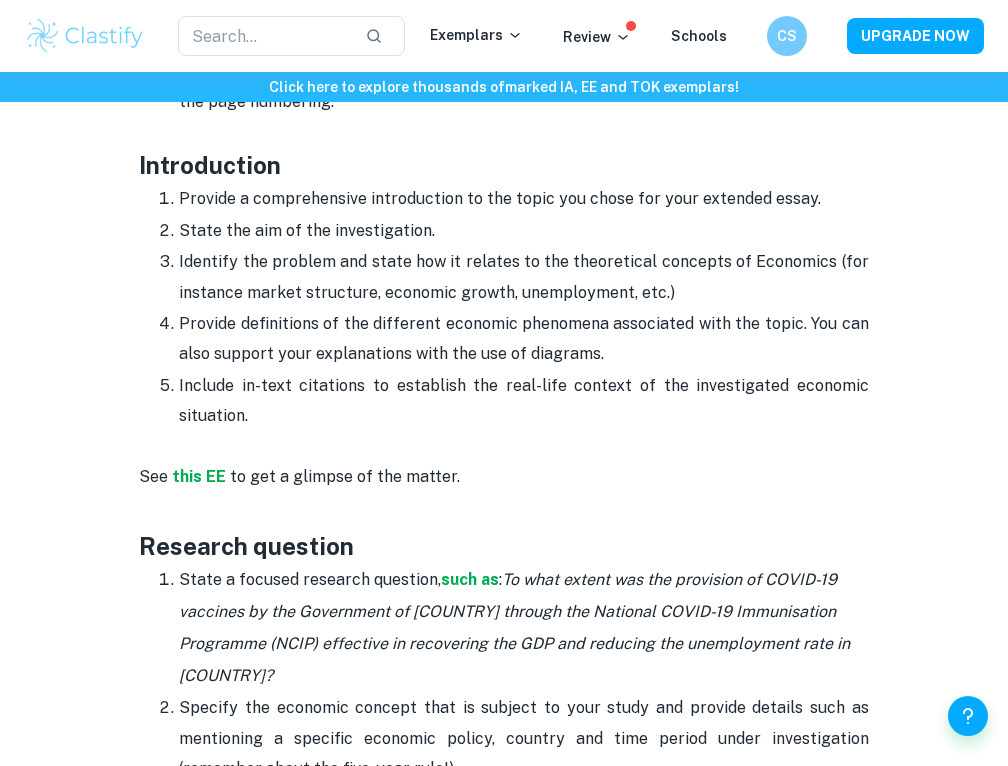 scroll, scrollTop: 1143, scrollLeft: 0, axis: vertical 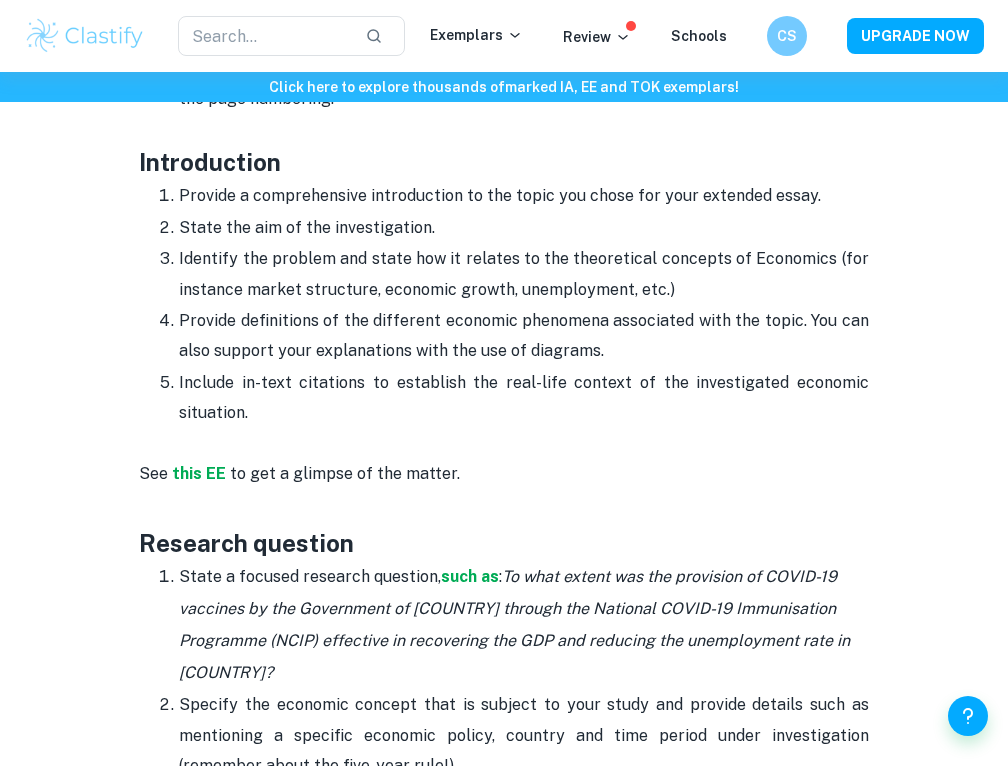 click on "Research question" at bounding box center (504, 525) 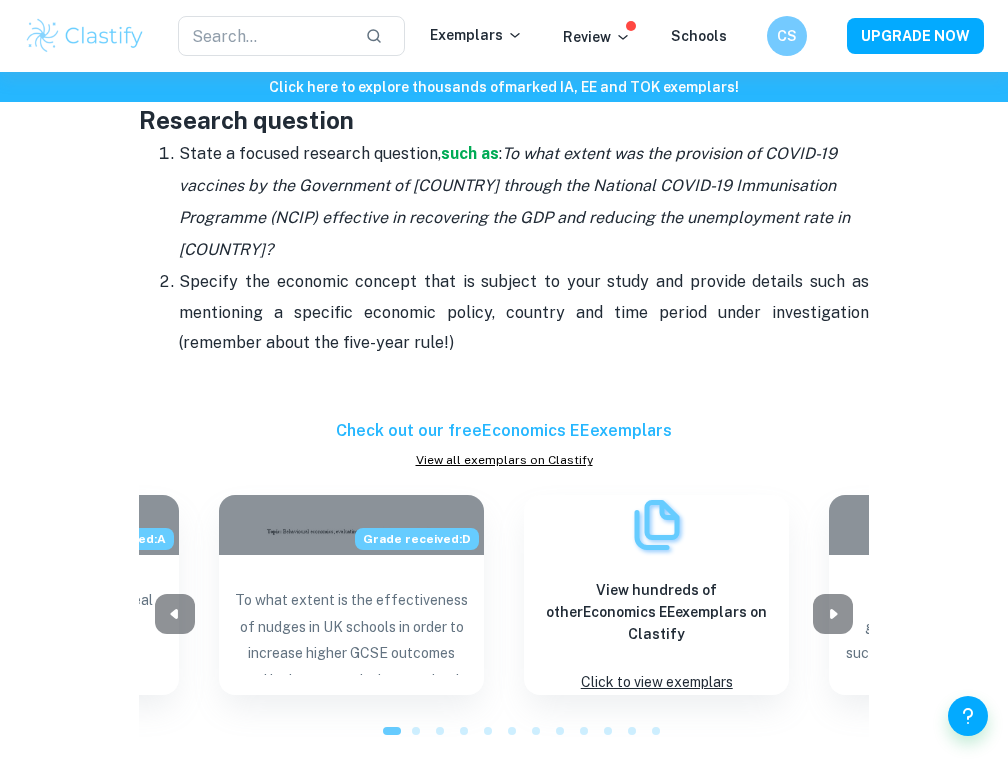 scroll, scrollTop: 1568, scrollLeft: 0, axis: vertical 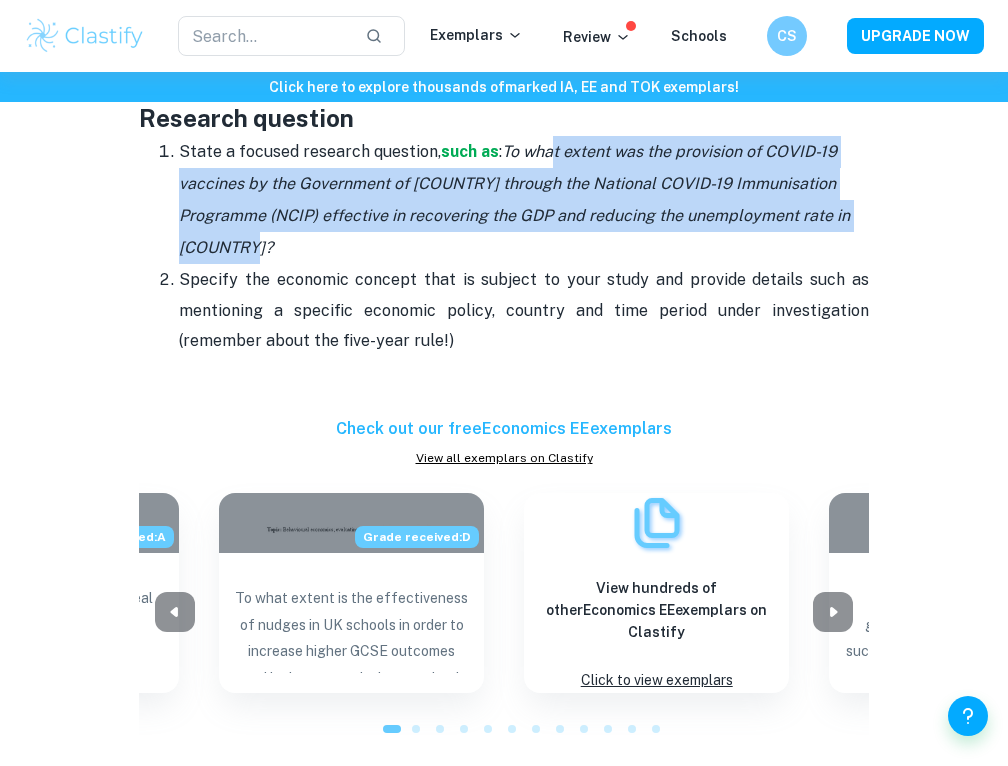 drag, startPoint x: 552, startPoint y: 151, endPoint x: 577, endPoint y: 242, distance: 94.371605 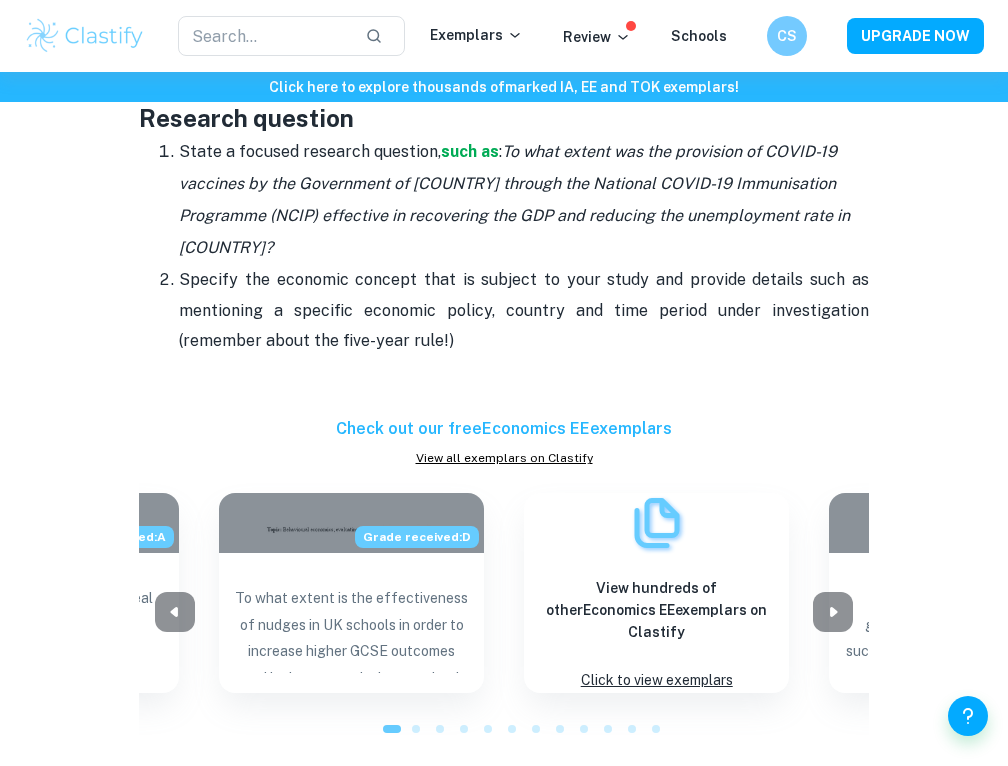 click on "State a focused research question,  such as :  To what extent was the provision of COVID-19 vaccines by the Government of Malaysia through the National COVID-19 Immunisation Programme (NCIP) effective in recovering the GDP and reducing the unemployment rate in Malaysia?" at bounding box center (524, 200) 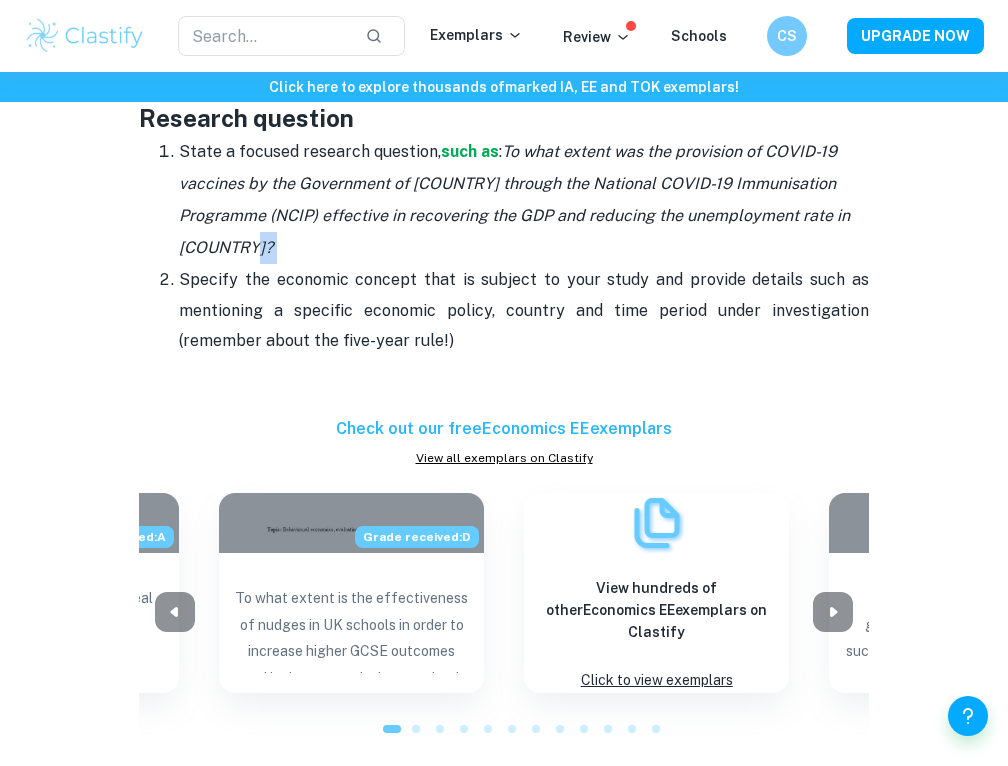 click on "State a focused research question,  such as :  To what extent was the provision of COVID-19 vaccines by the Government of Malaysia through the National COVID-19 Immunisation Programme (NCIP) effective in recovering the GDP and reducing the unemployment rate in Malaysia?" at bounding box center (524, 200) 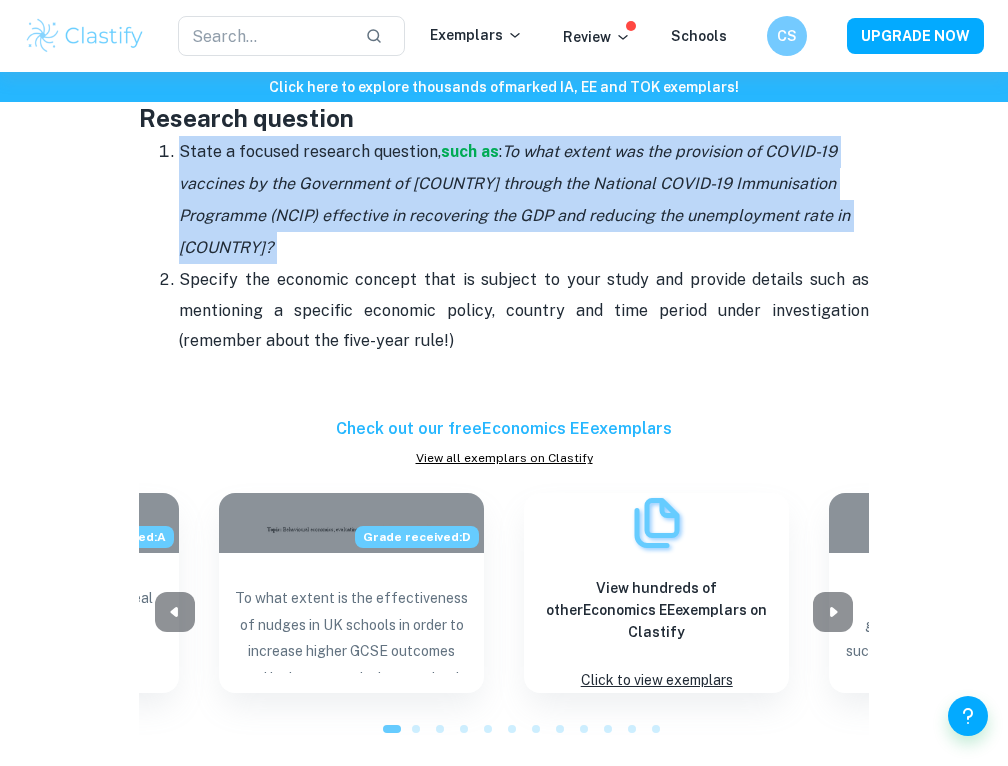 click on "State a focused research question,  such as :  To what extent was the provision of COVID-19 vaccines by the Government of Malaysia through the National COVID-19 Immunisation Programme (NCIP) effective in recovering the GDP and reducing the unemployment rate in Malaysia?" at bounding box center [524, 200] 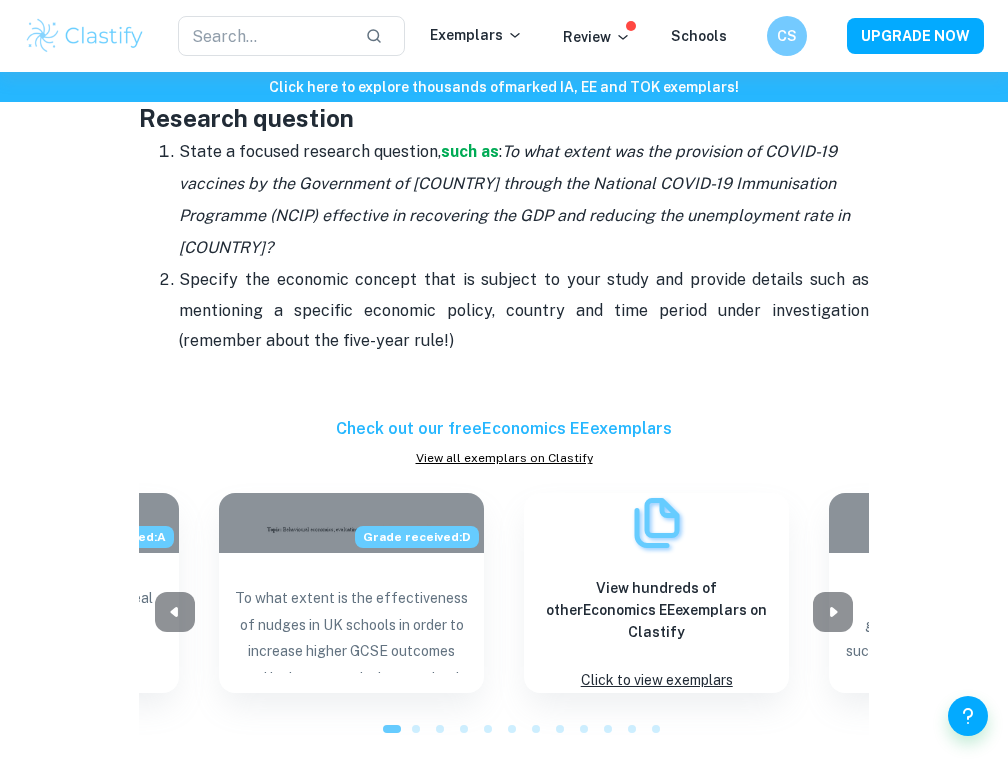 click on "State a focused research question,  such as :  To what extent was the provision of COVID-19 vaccines by the Government of Malaysia through the National COVID-19 Immunisation Programme (NCIP) effective in recovering the GDP and reducing the unemployment rate in Malaysia?" at bounding box center [524, 200] 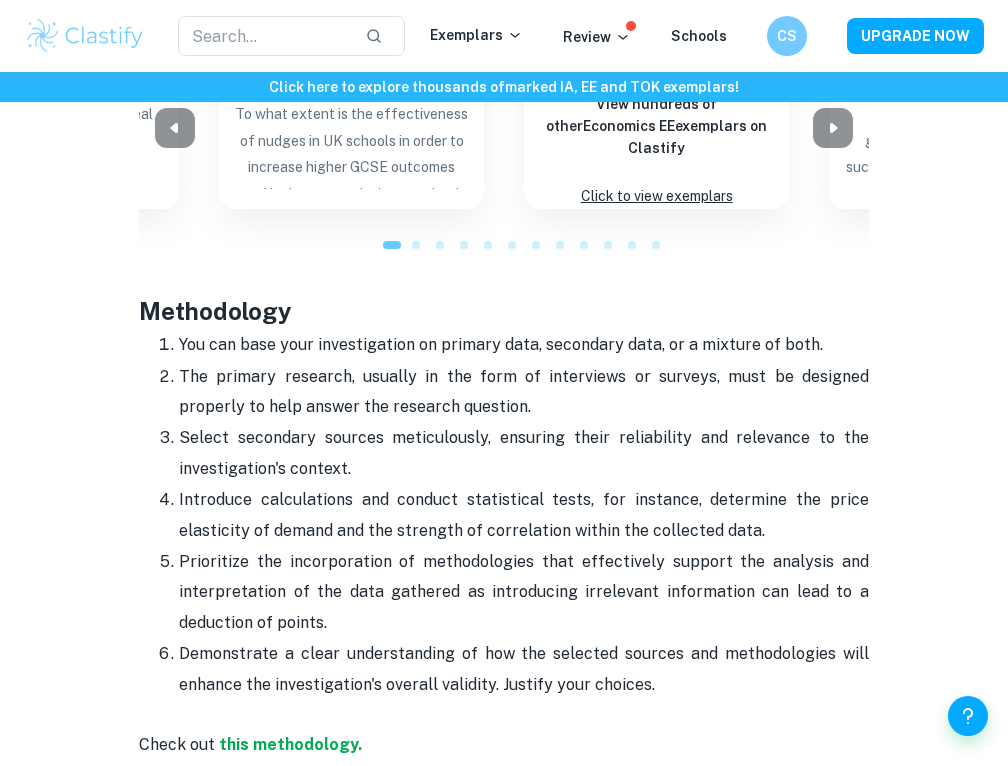 scroll, scrollTop: 2055, scrollLeft: 0, axis: vertical 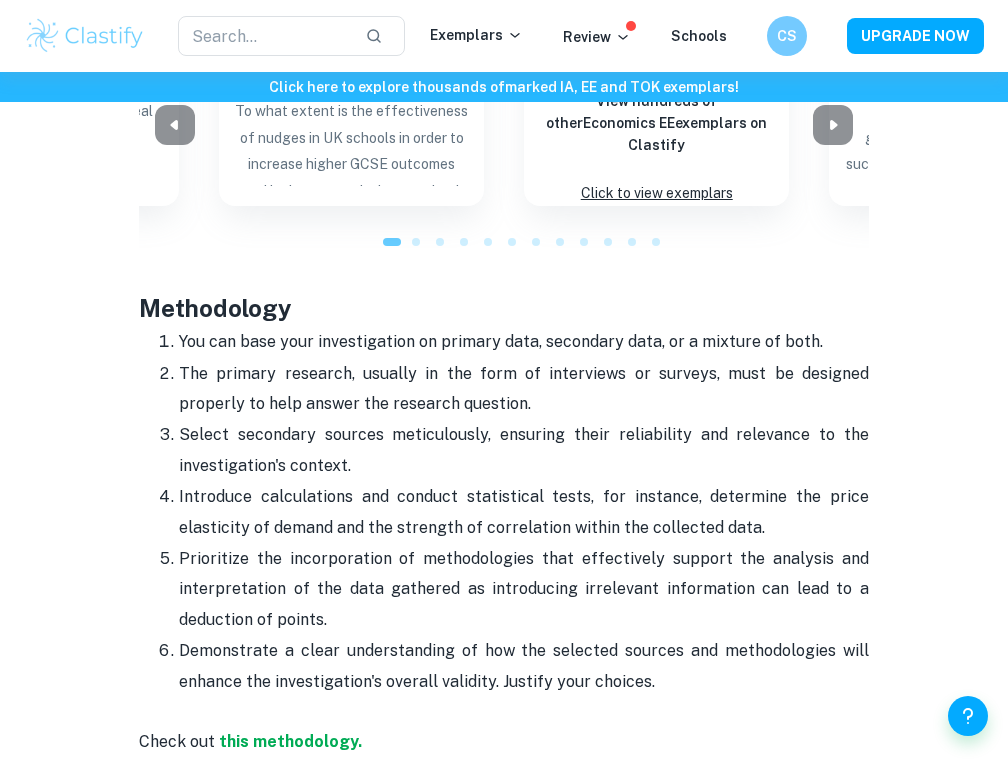 drag, startPoint x: 574, startPoint y: 309, endPoint x: 610, endPoint y: 498, distance: 192.39803 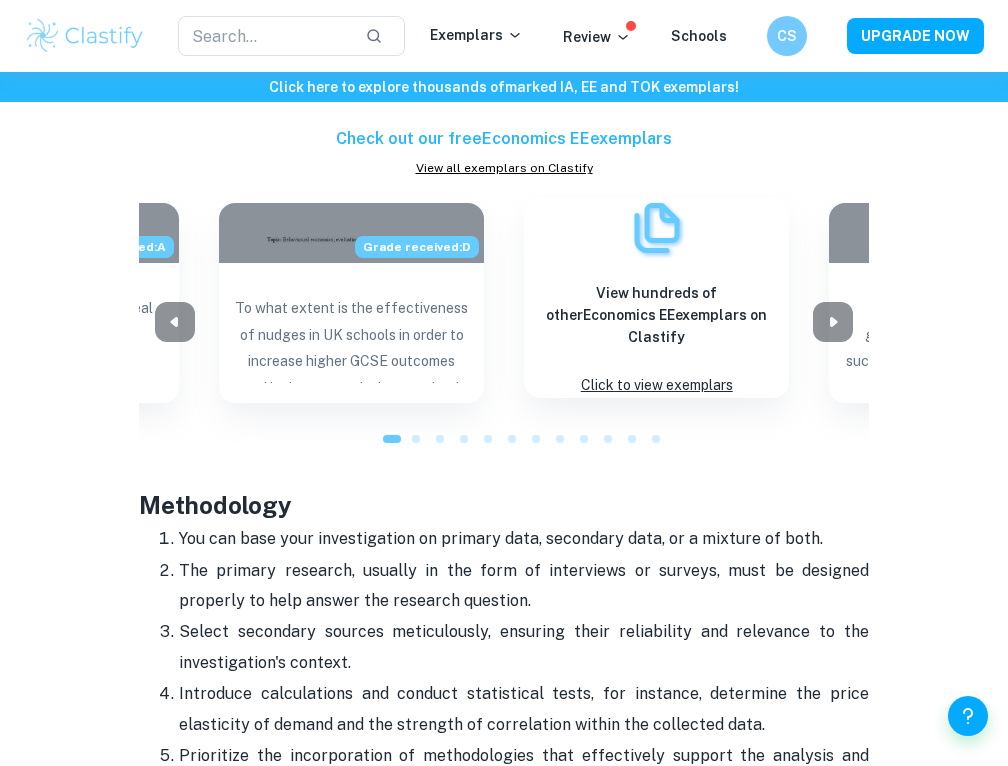 scroll, scrollTop: 1685, scrollLeft: 0, axis: vertical 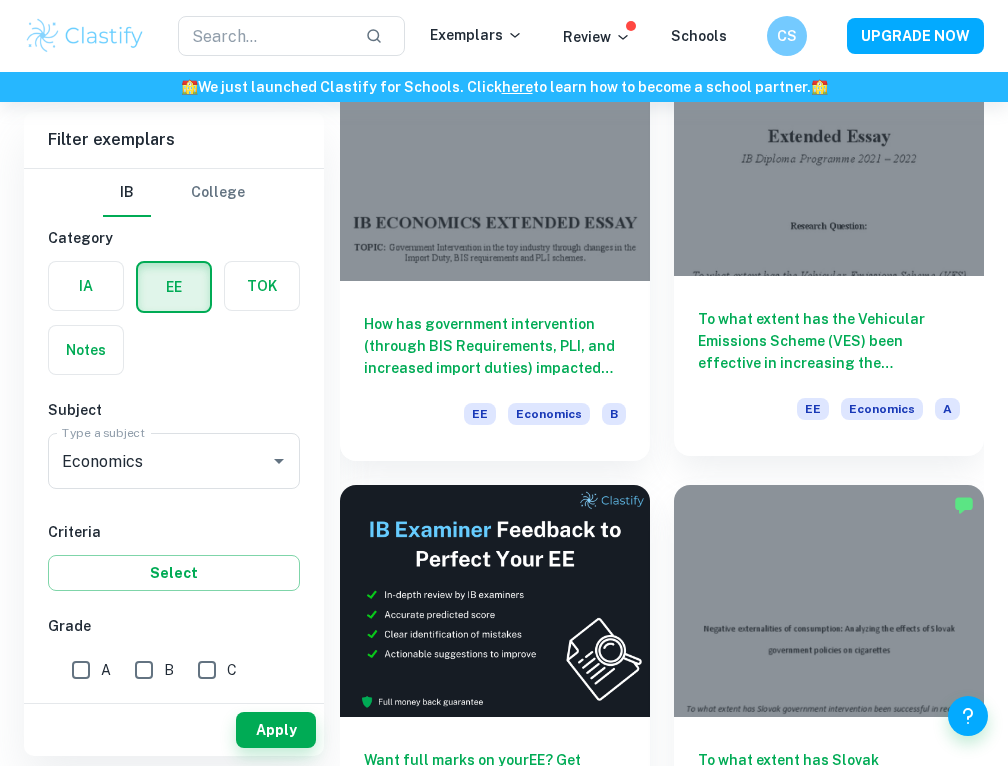 click on "To what extent has the Vehicular Emissions Scheme (VES) been effective in increasing the consumption of light electric vehicles between [YEAR] and [YEAR] in [COUNTRY]? EE Economics A" at bounding box center (829, 366) 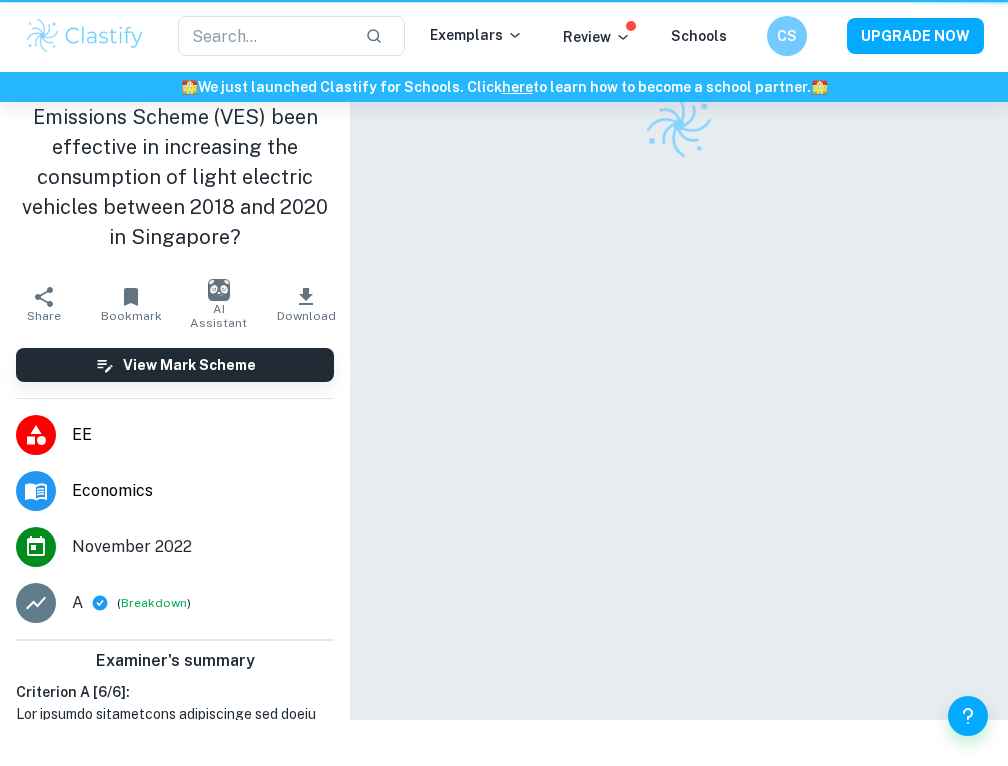 scroll, scrollTop: 0, scrollLeft: 0, axis: both 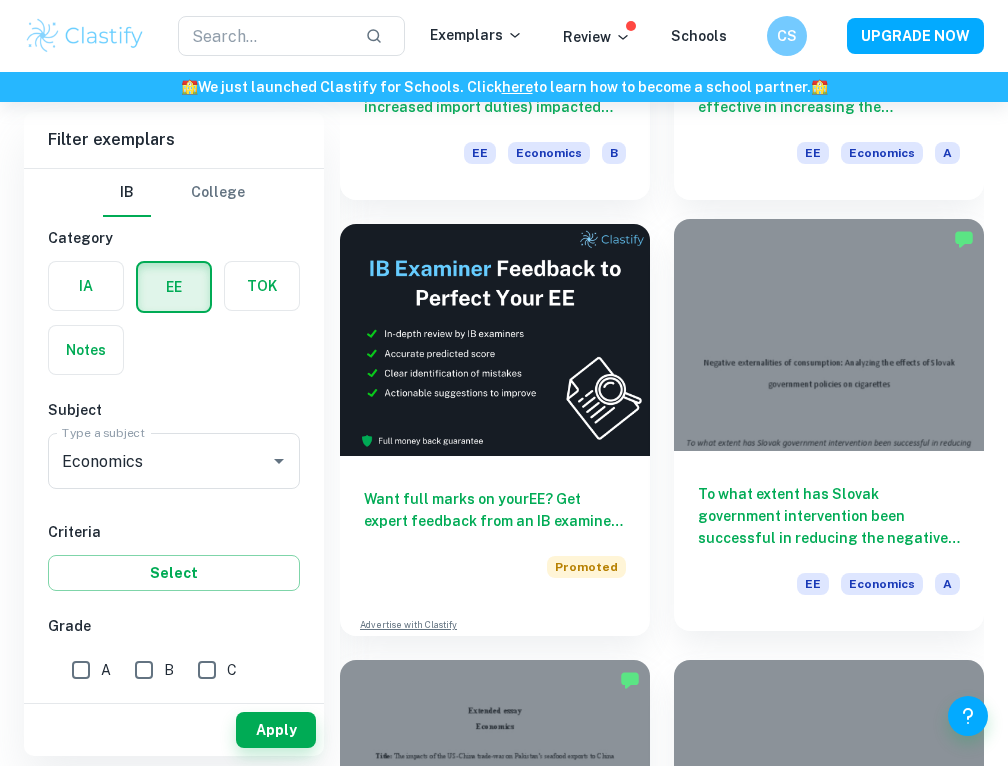 click on "To what extent has Slovak government intervention been successful in reducing the negative externality resulting from cigarette consumption in Slovakia?" at bounding box center [829, 516] 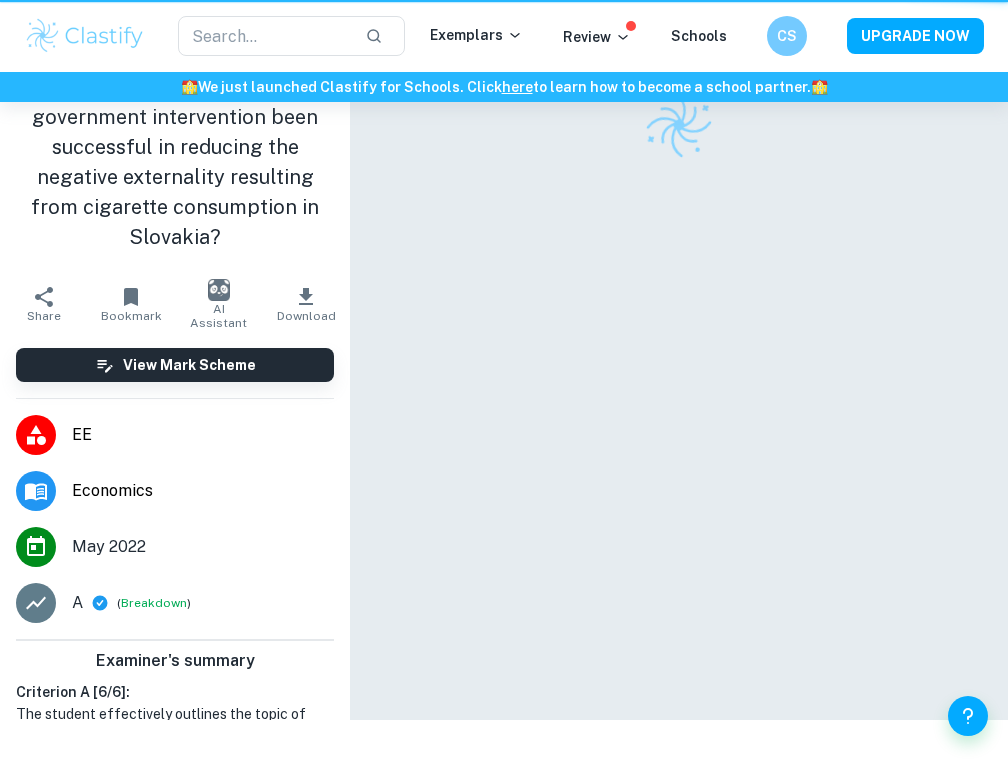 scroll, scrollTop: 0, scrollLeft: 0, axis: both 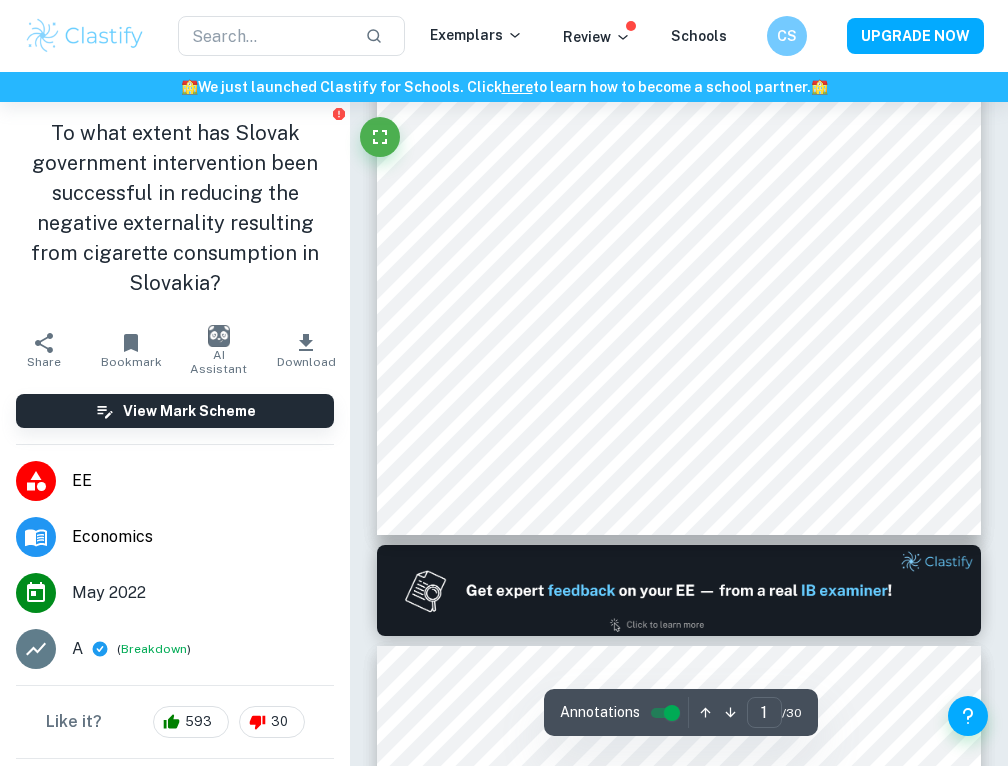 type on "2" 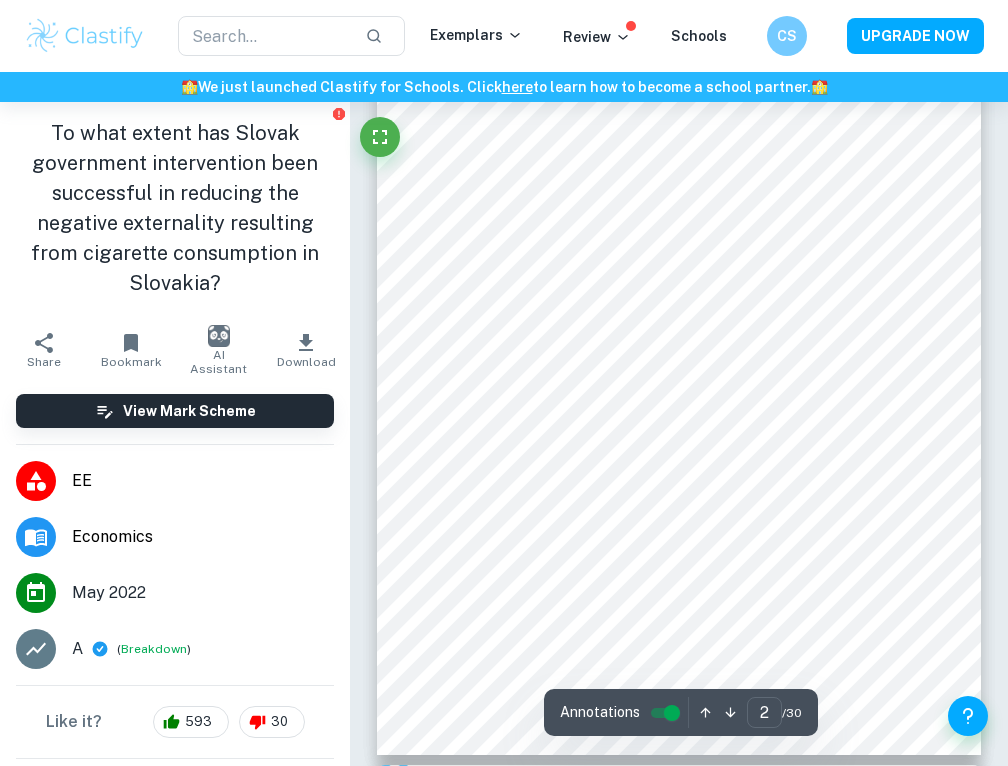 scroll, scrollTop: 1041, scrollLeft: 0, axis: vertical 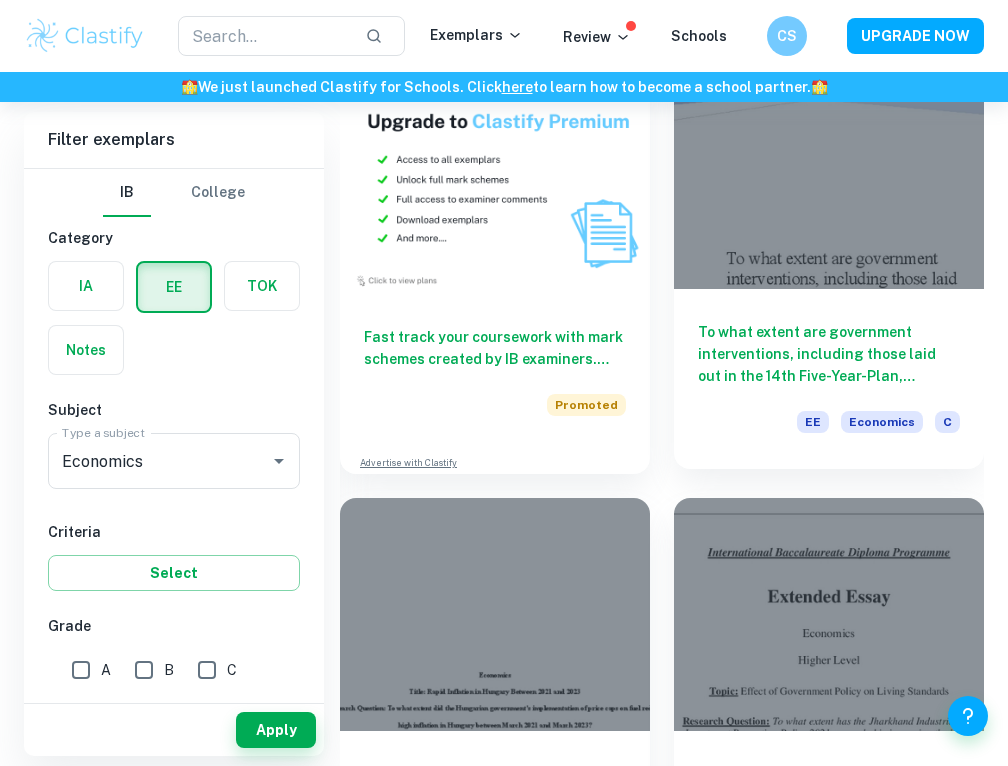 click on "To what extent are government interventions, including those laid out in the 14th Five-Year-Plan, responsible for China’s emergence as an Electric Vehicle Manufacturer?" at bounding box center (829, 354) 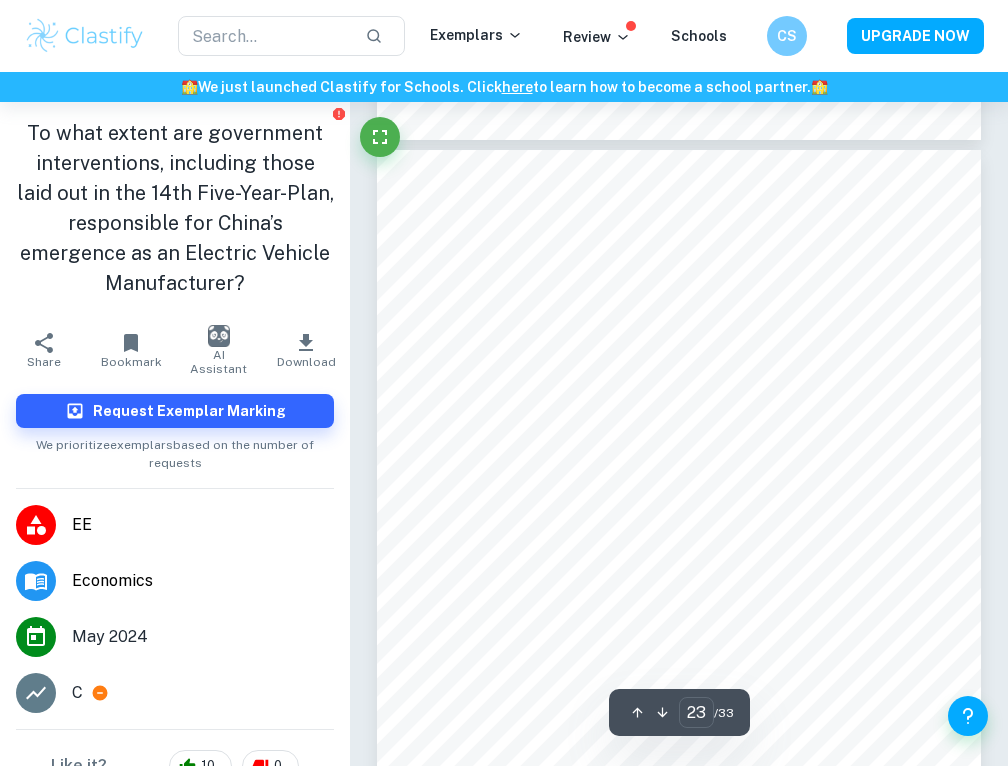 scroll, scrollTop: 17894, scrollLeft: 0, axis: vertical 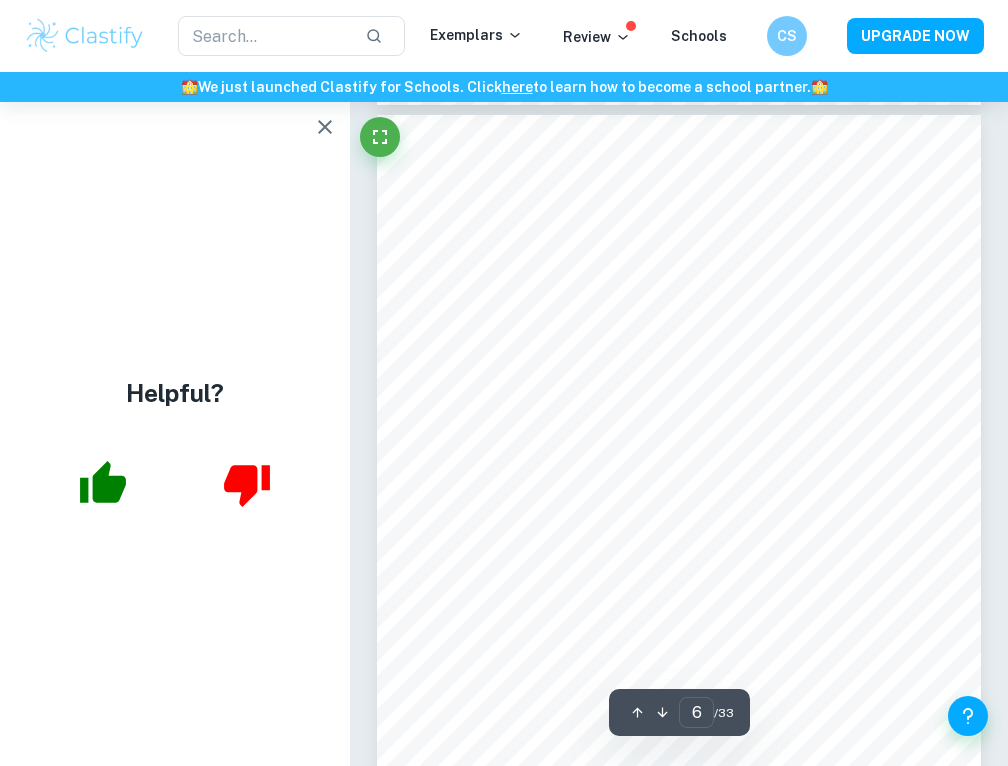 click 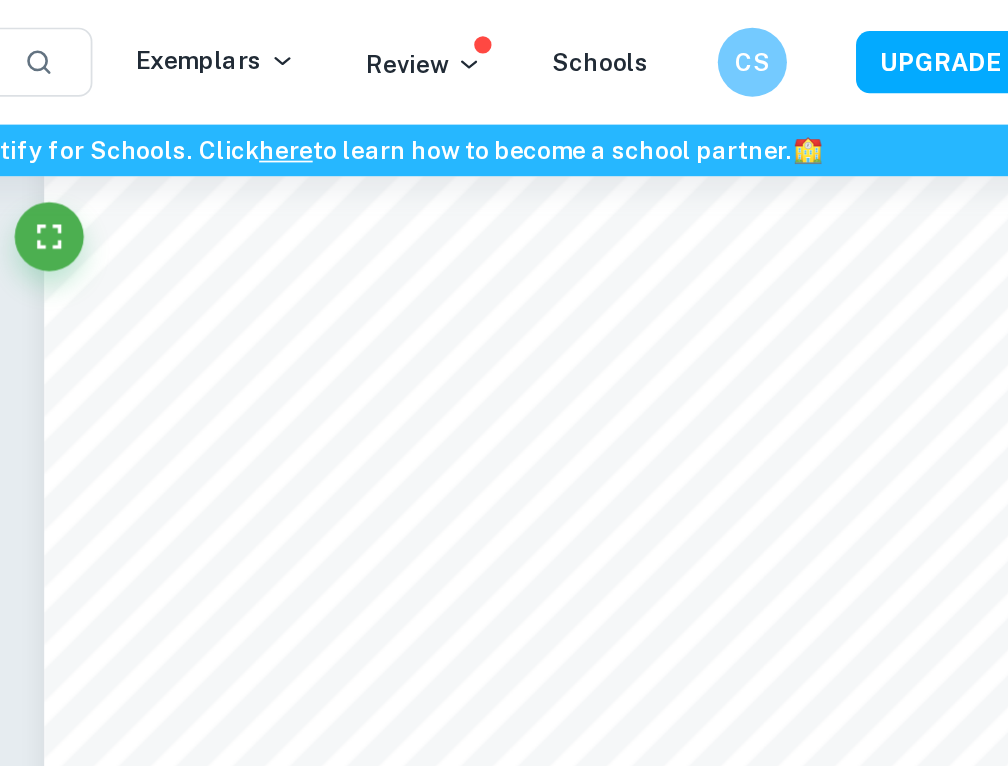 scroll, scrollTop: 2046, scrollLeft: 0, axis: vertical 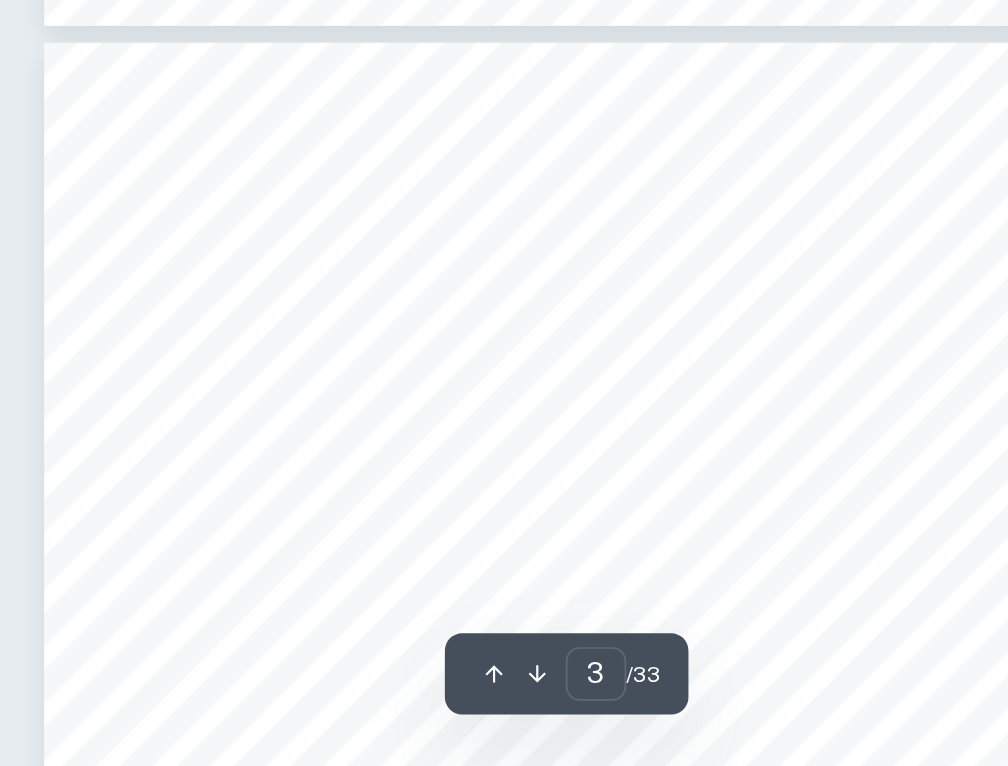 type on "4" 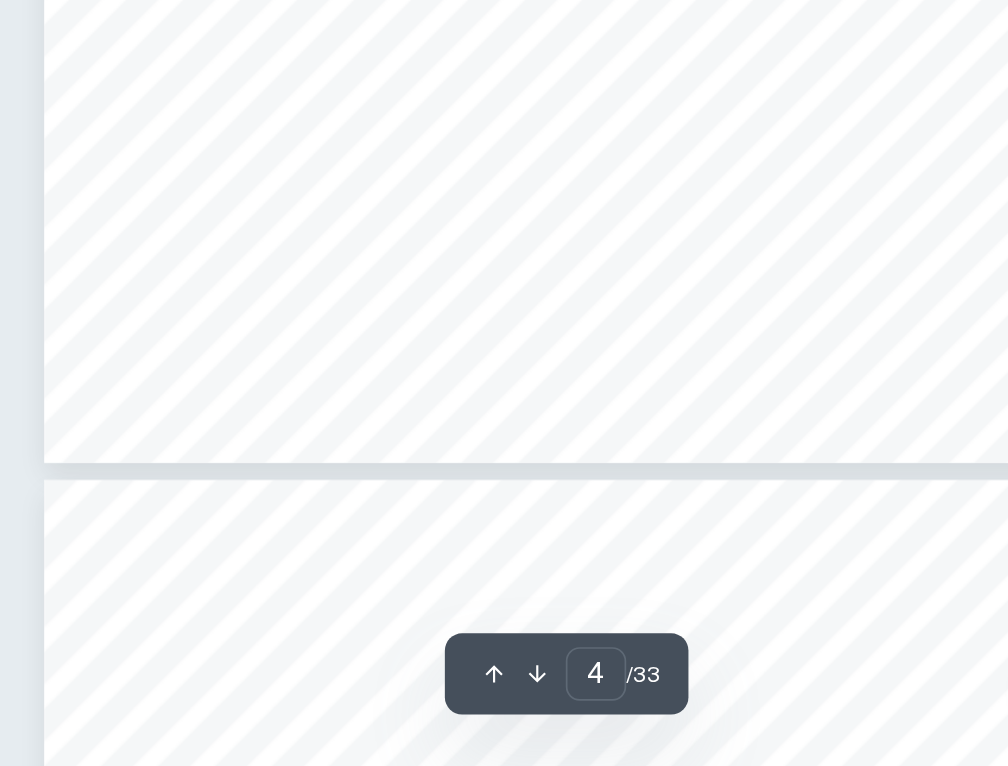 scroll, scrollTop: 2891, scrollLeft: 0, axis: vertical 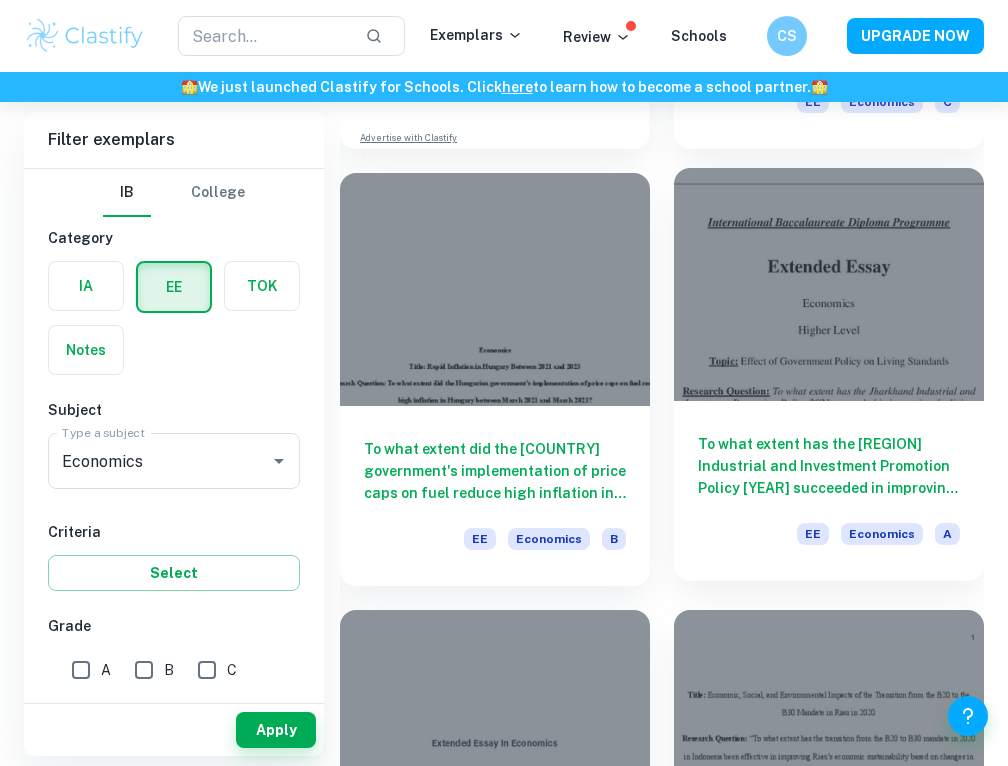click at bounding box center [829, 284] 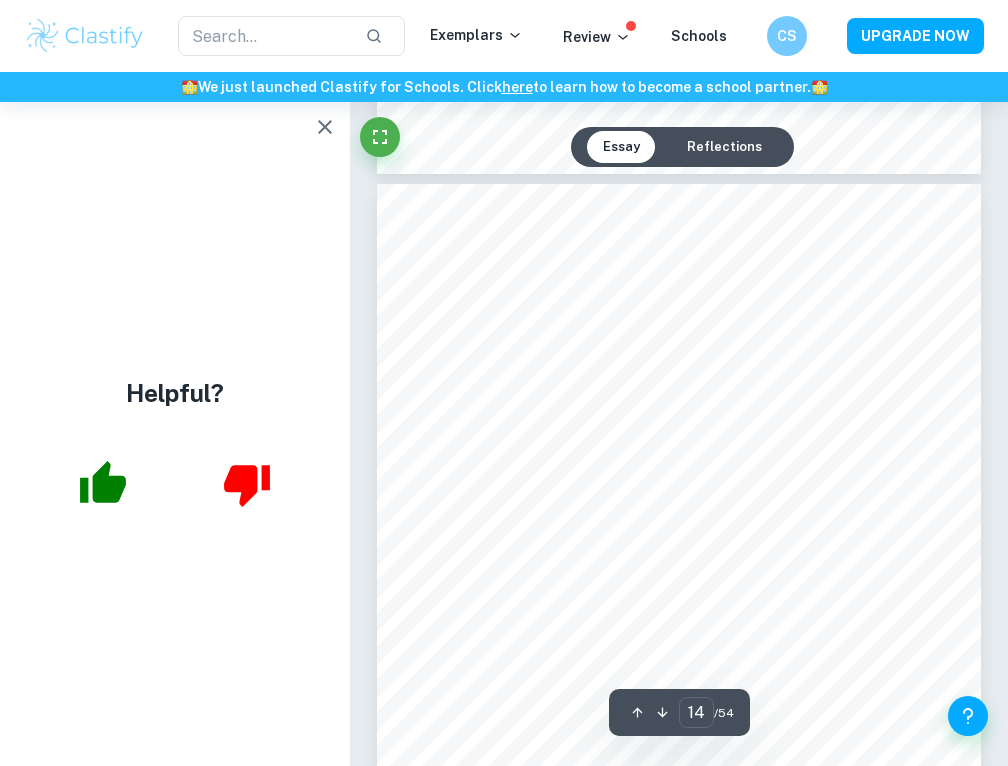 scroll, scrollTop: 11488, scrollLeft: 0, axis: vertical 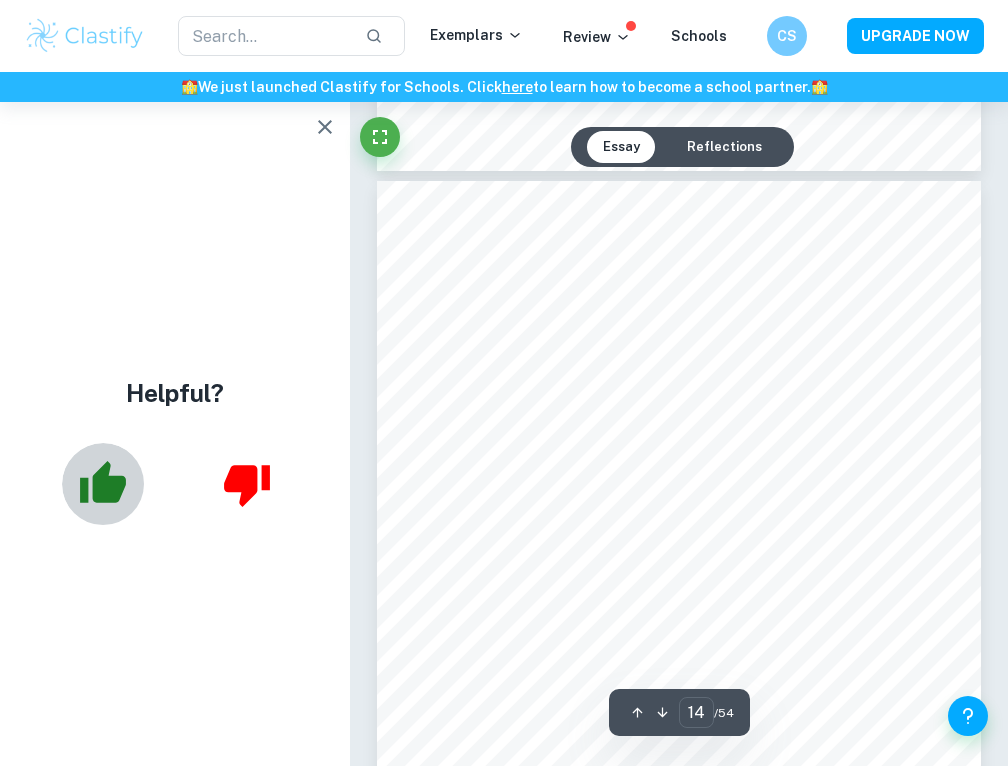 click 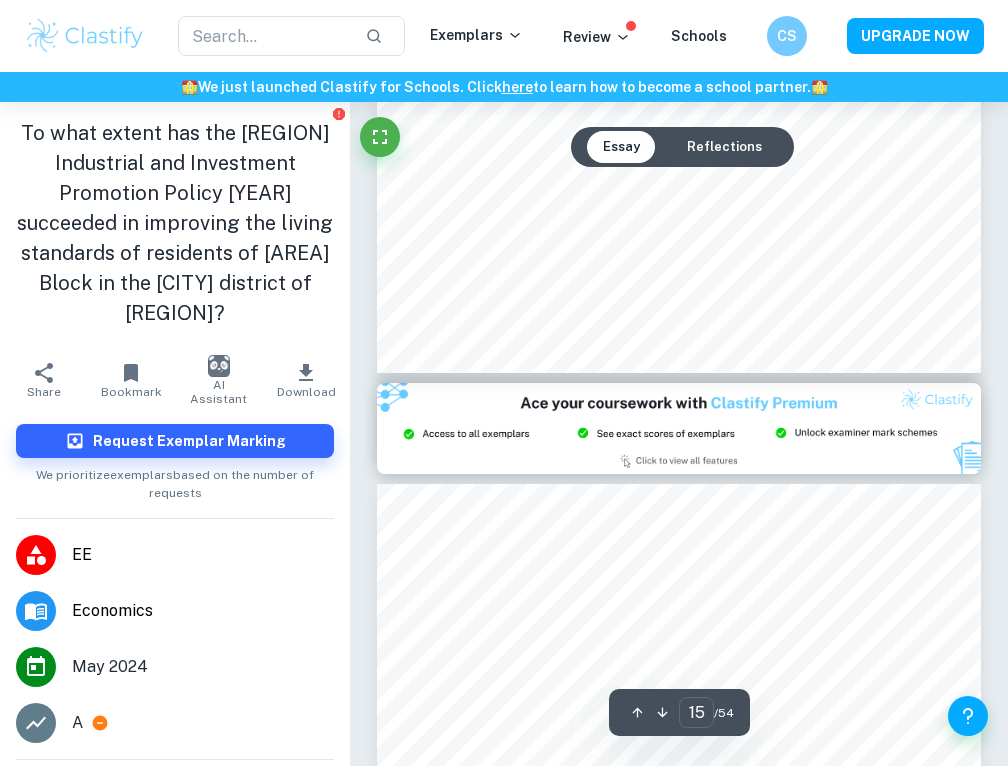 scroll, scrollTop: 12532, scrollLeft: 0, axis: vertical 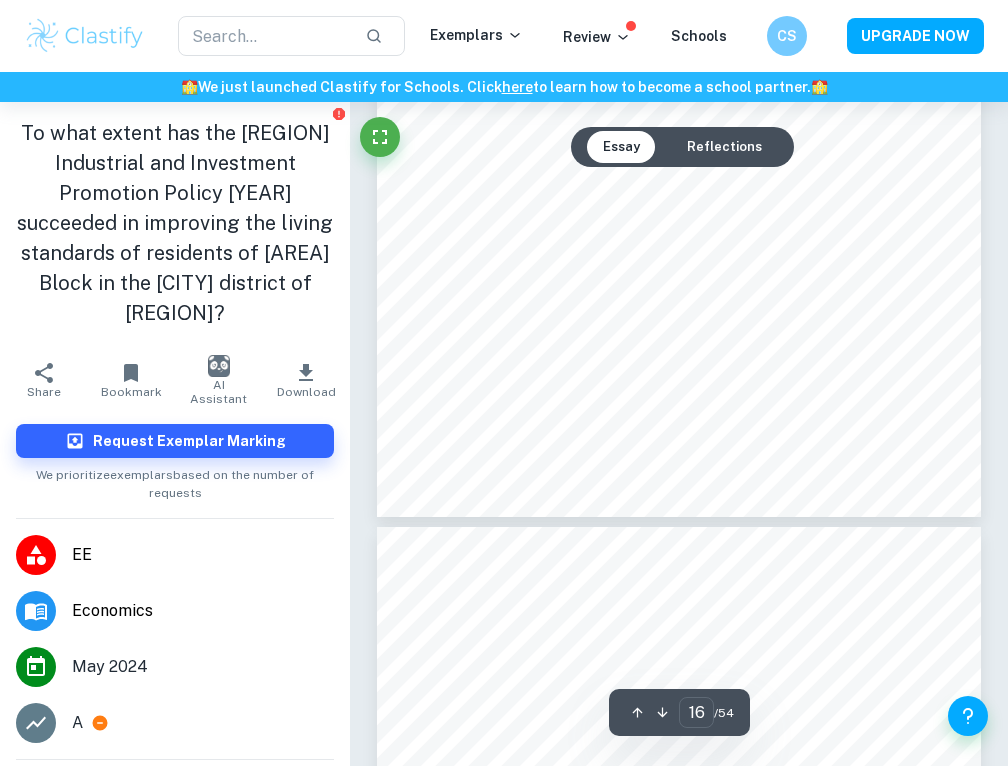 type on "17" 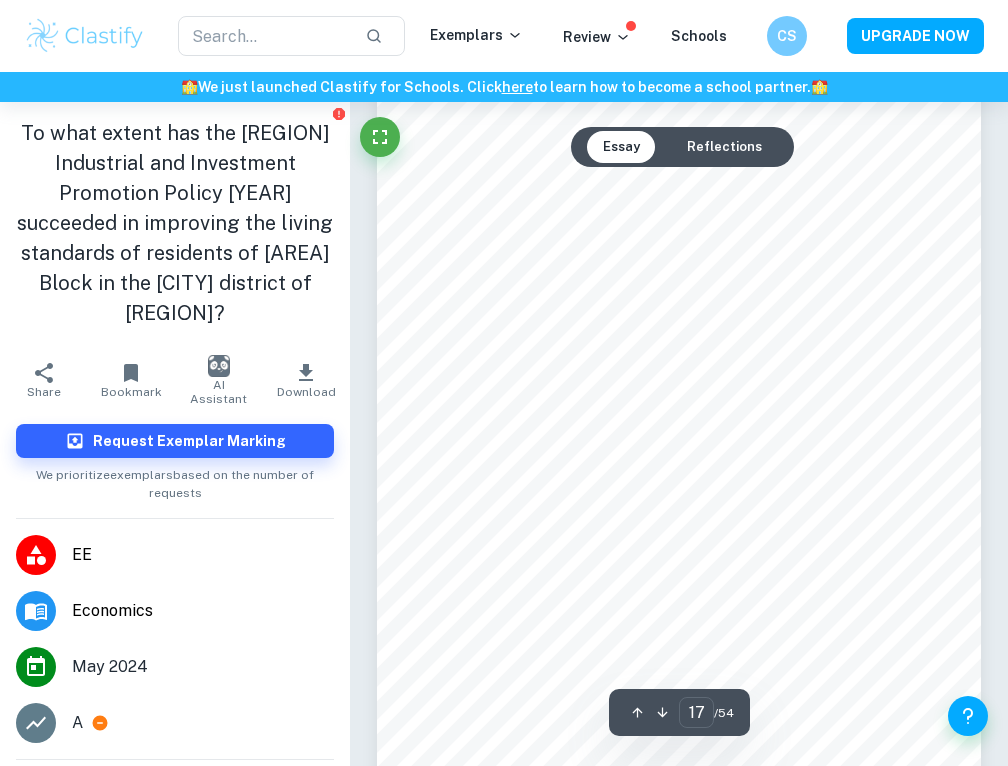 scroll, scrollTop: 14744, scrollLeft: 0, axis: vertical 